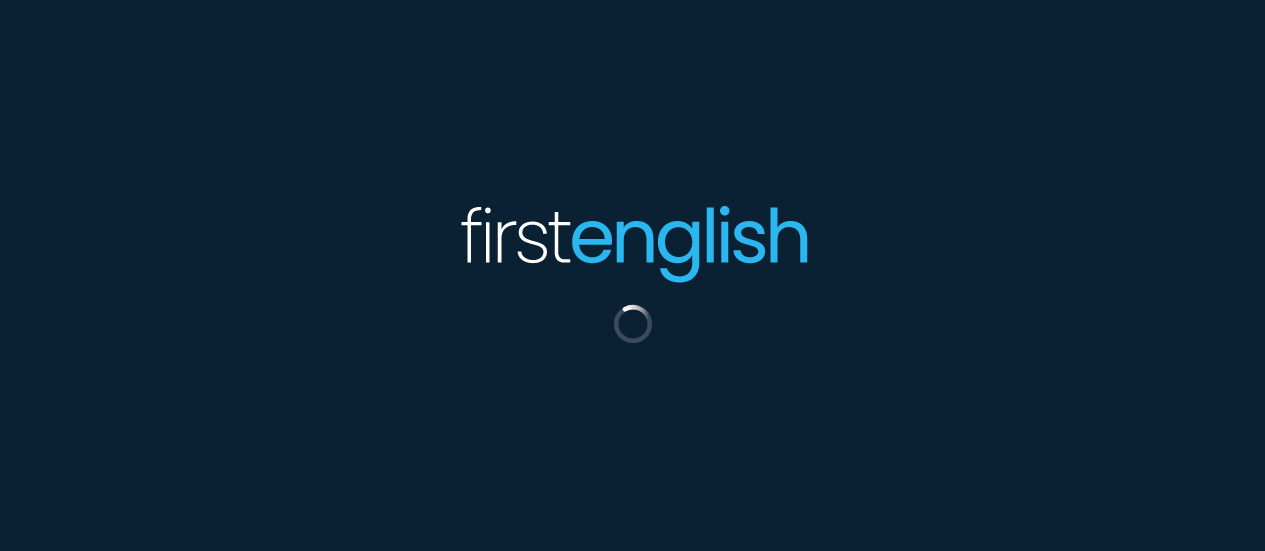 scroll, scrollTop: 0, scrollLeft: 0, axis: both 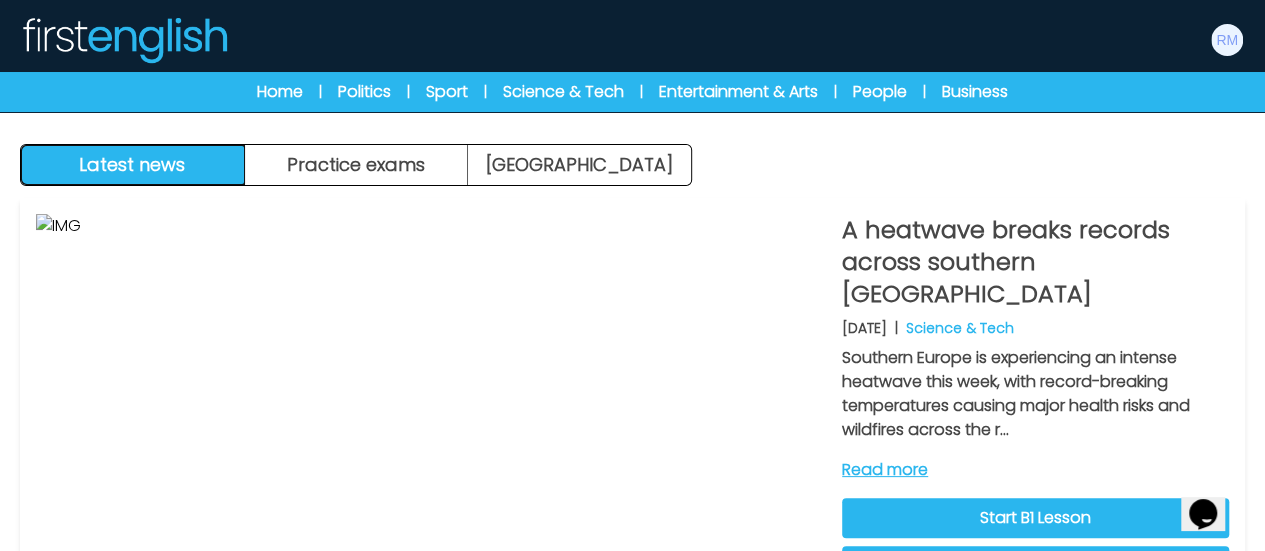 click on "Latest news" at bounding box center [133, 165] 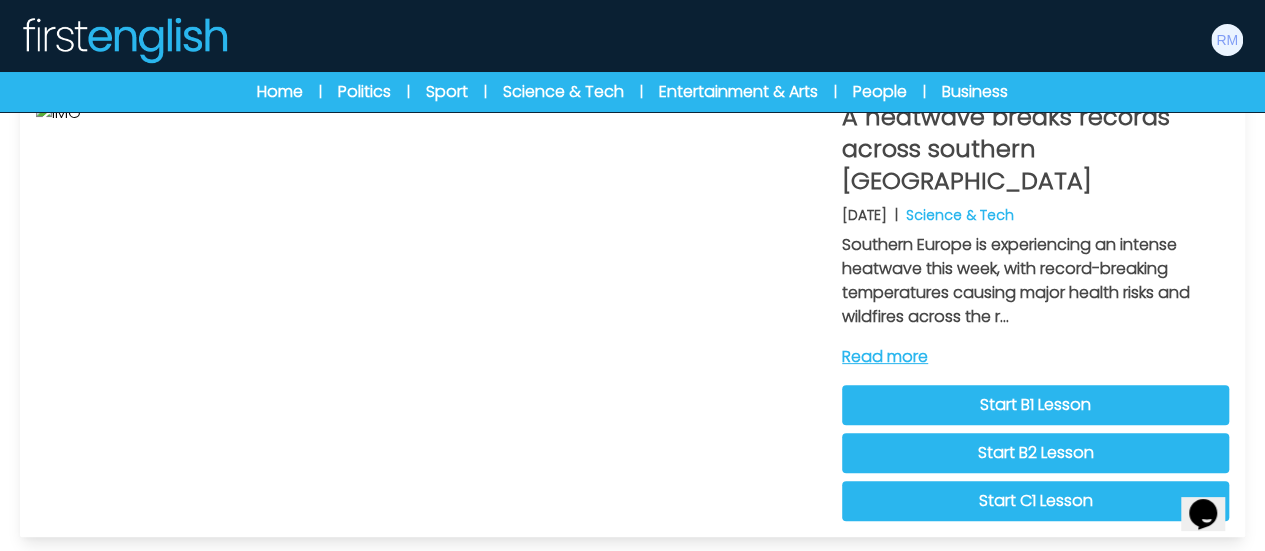 scroll, scrollTop: 300, scrollLeft: 0, axis: vertical 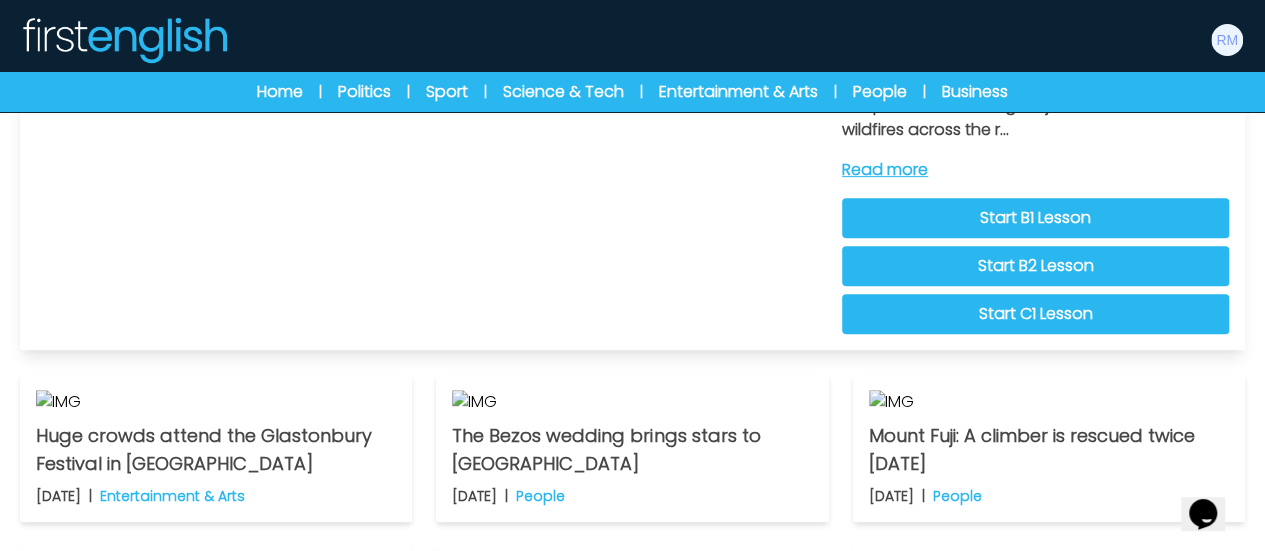click on "Start B2 Lesson" at bounding box center (1035, 266) 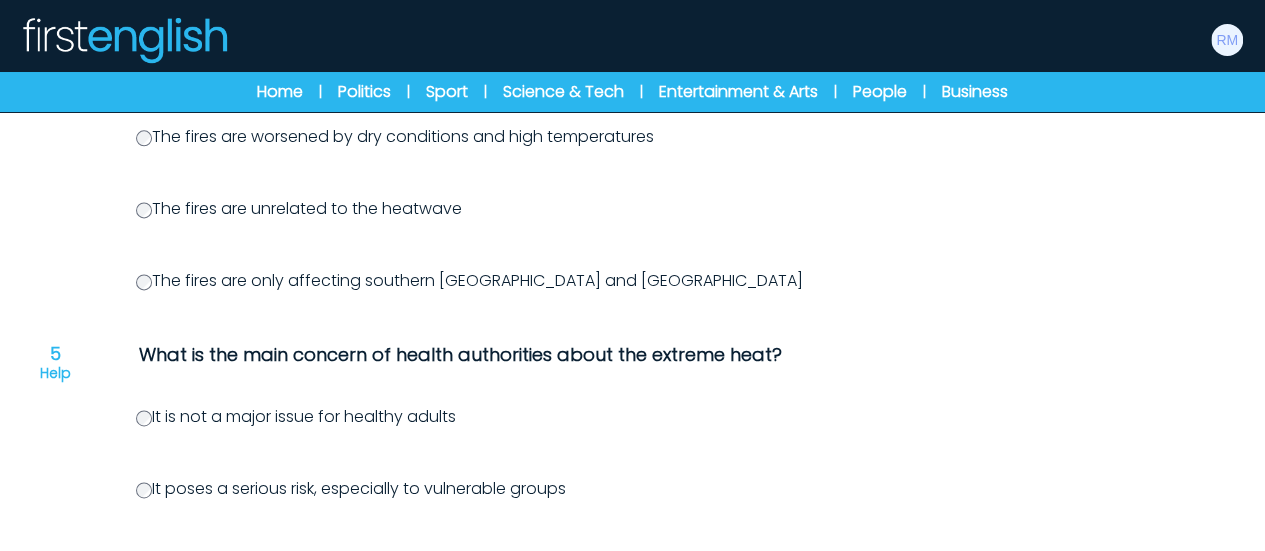 scroll, scrollTop: 1476, scrollLeft: 0, axis: vertical 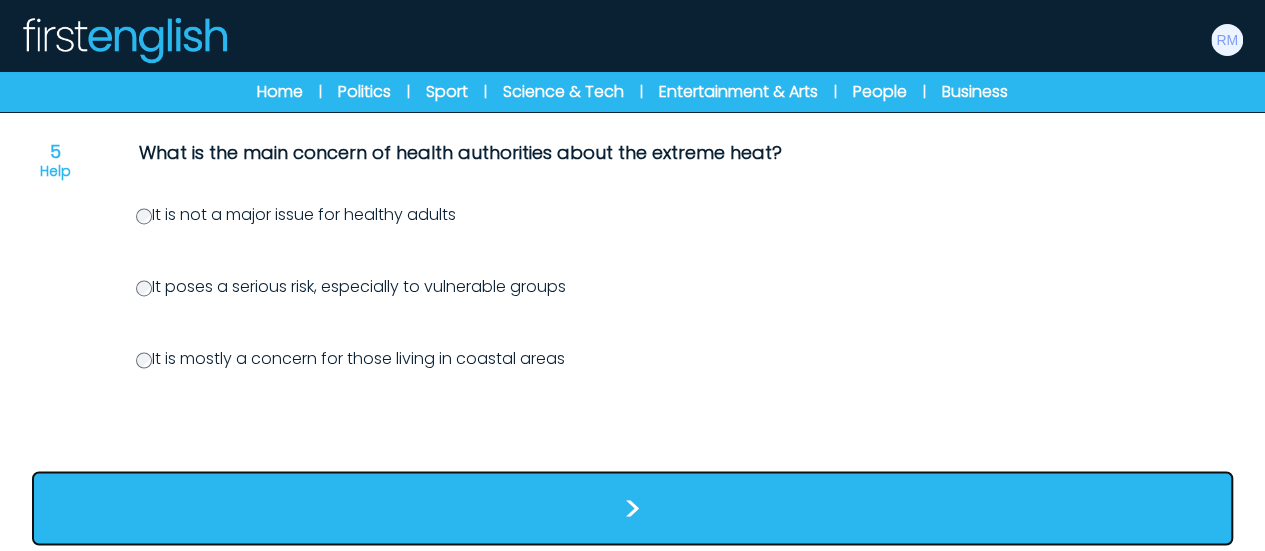 click on ">" at bounding box center (632, 508) 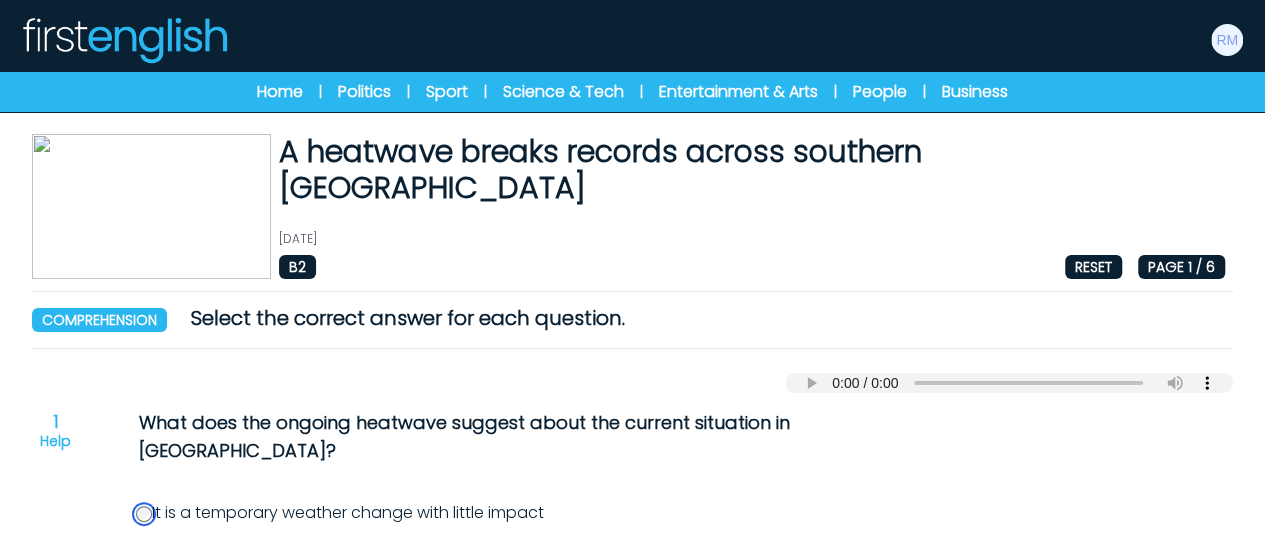 scroll, scrollTop: 0, scrollLeft: 0, axis: both 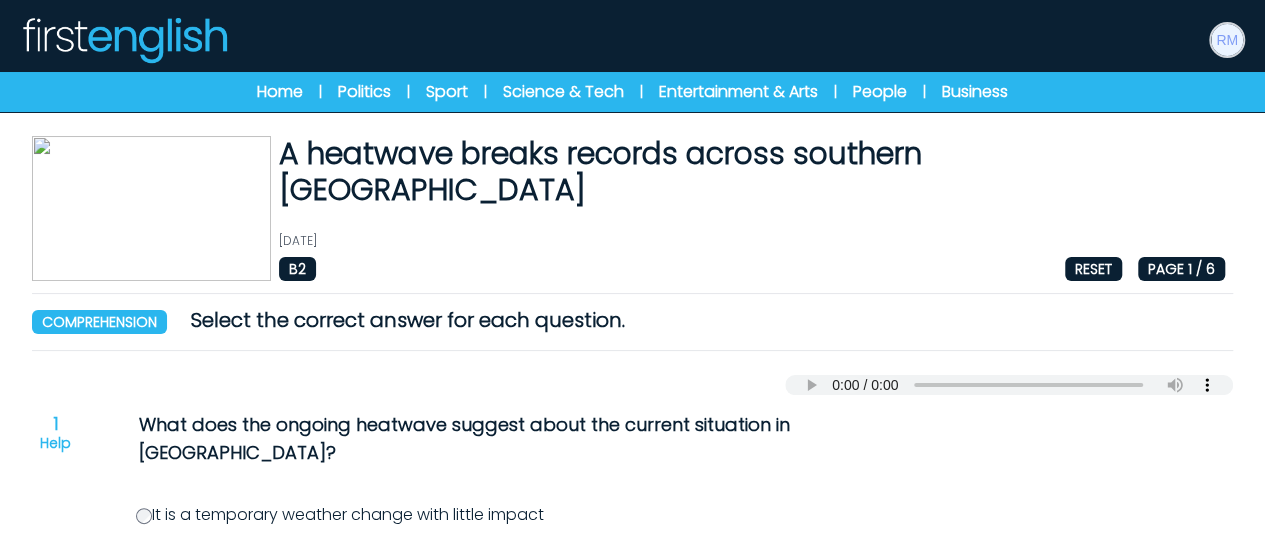 click at bounding box center (1227, 40) 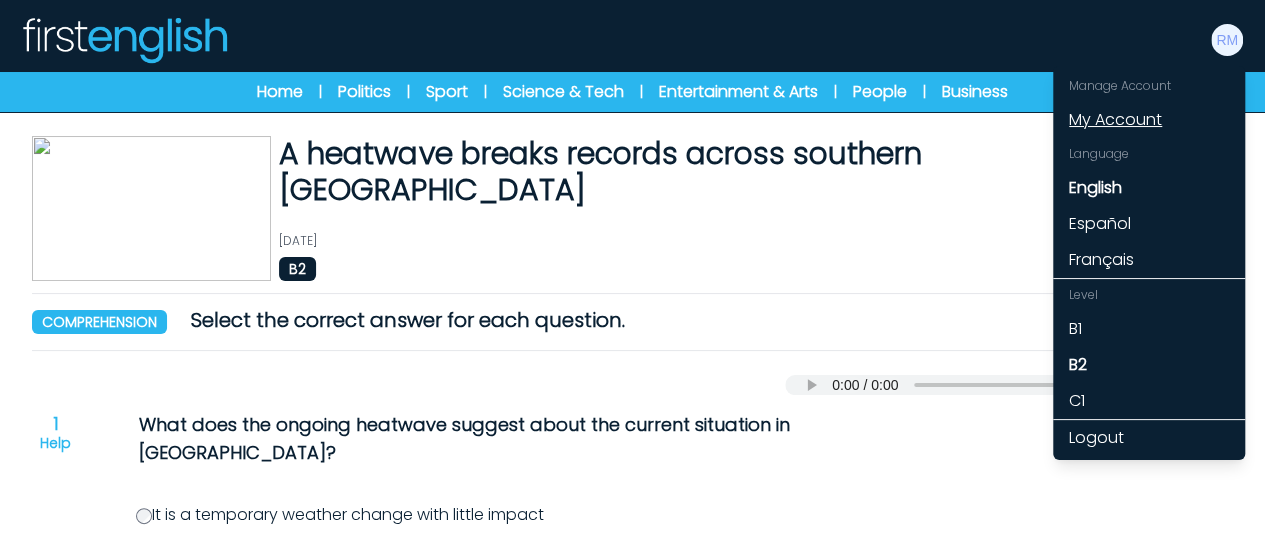 click on "My Account" at bounding box center [1149, 120] 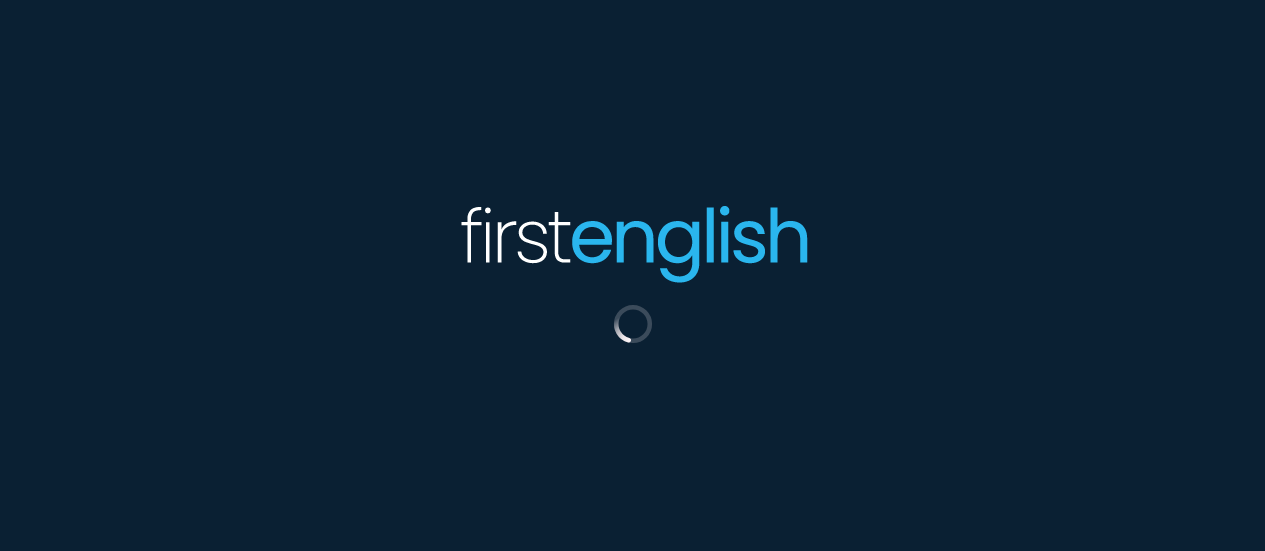 scroll, scrollTop: 0, scrollLeft: 0, axis: both 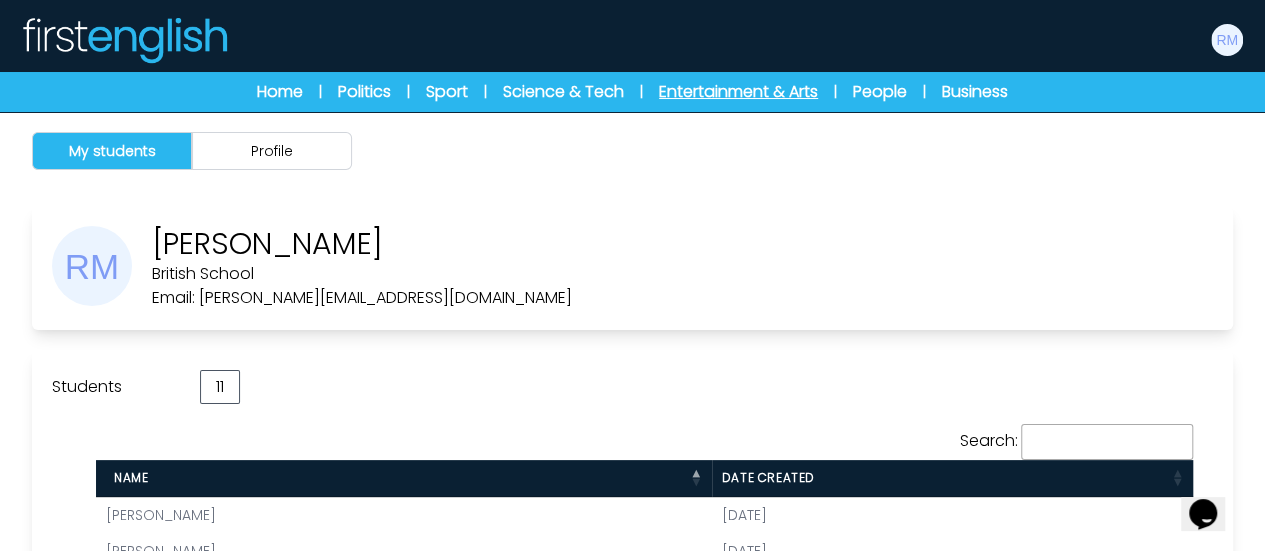 click on "Entertainment & Arts" at bounding box center [738, 92] 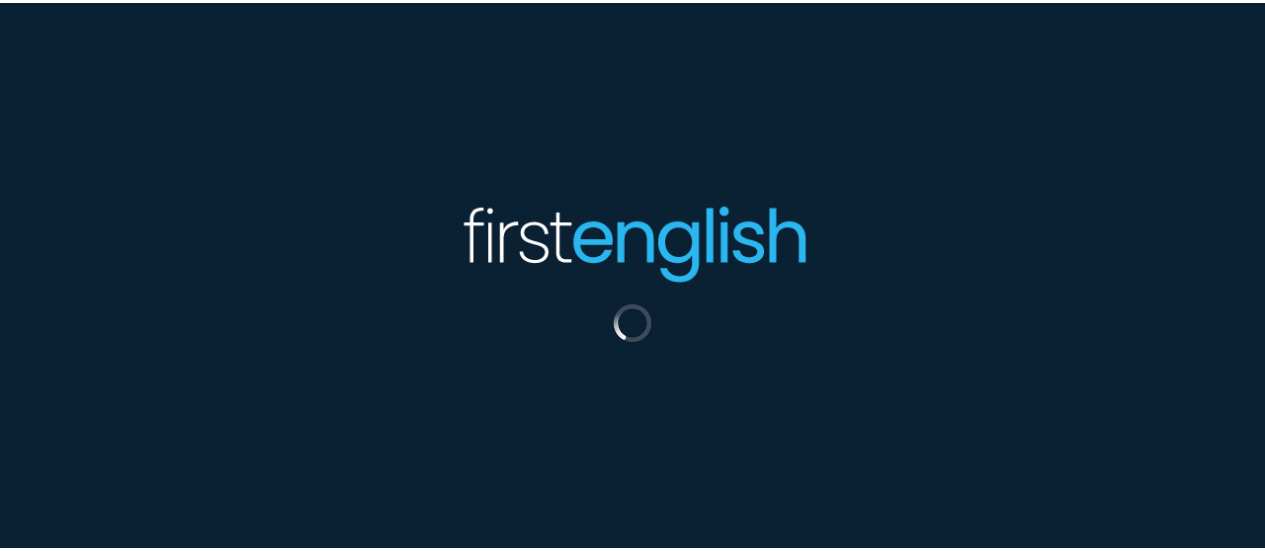 scroll, scrollTop: 0, scrollLeft: 0, axis: both 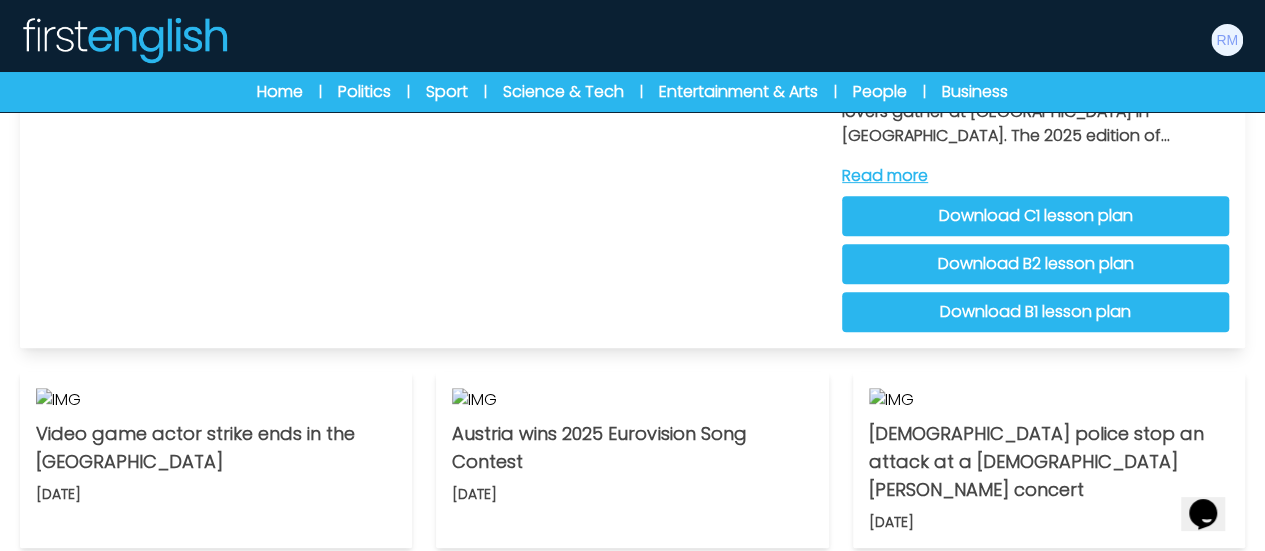 click on "Download B2 lesson plan" at bounding box center [1035, 264] 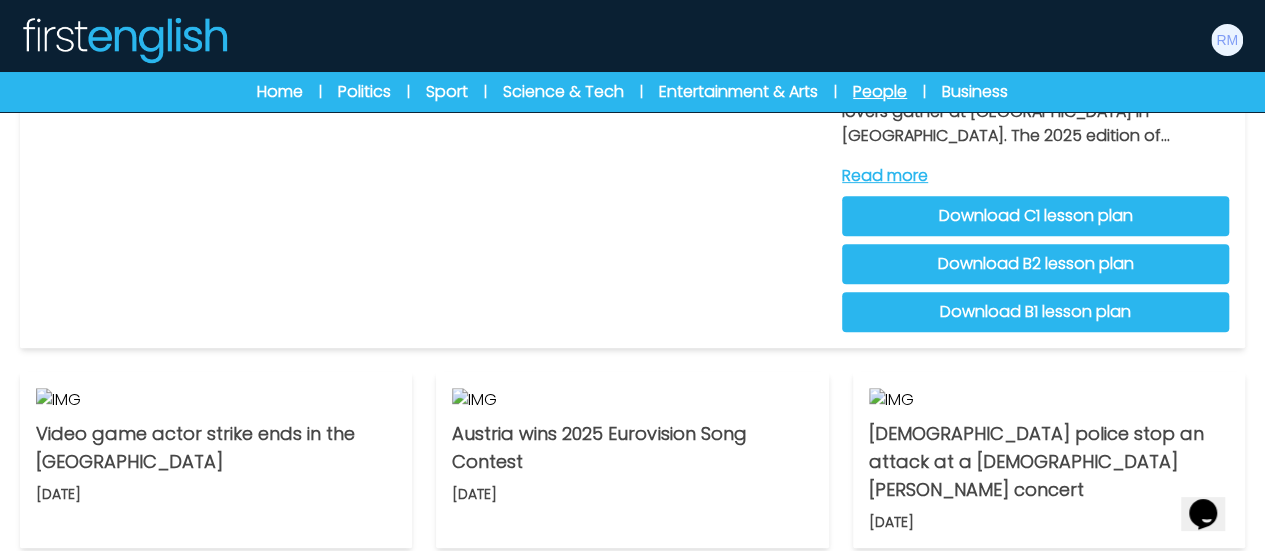 click on "People" at bounding box center [880, 92] 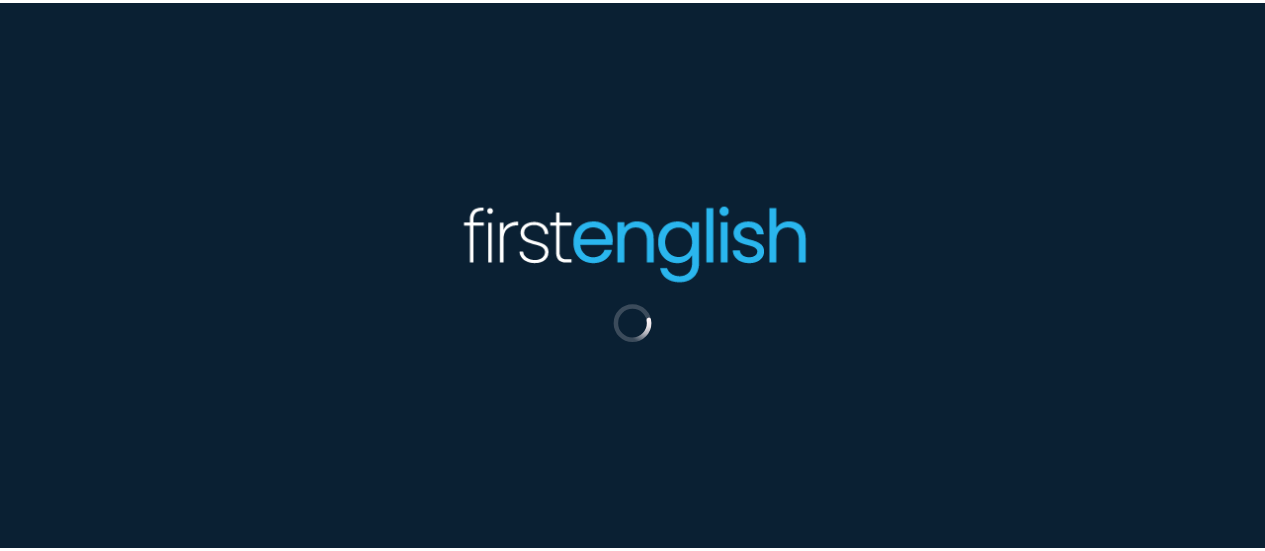 scroll, scrollTop: 0, scrollLeft: 0, axis: both 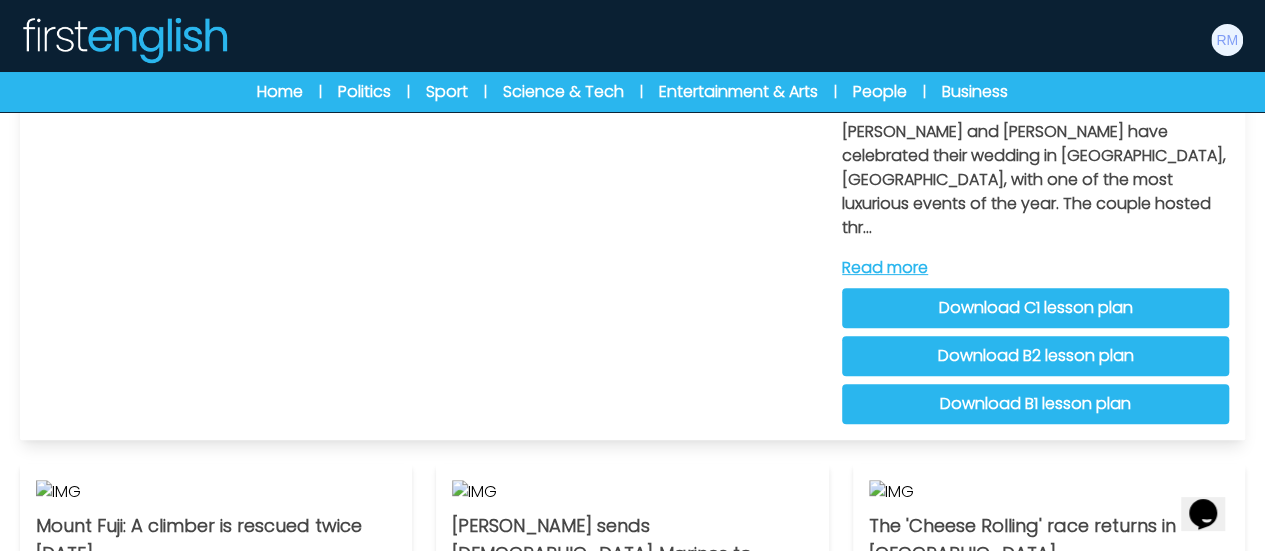 click on "Download B2 lesson plan" at bounding box center (1035, 356) 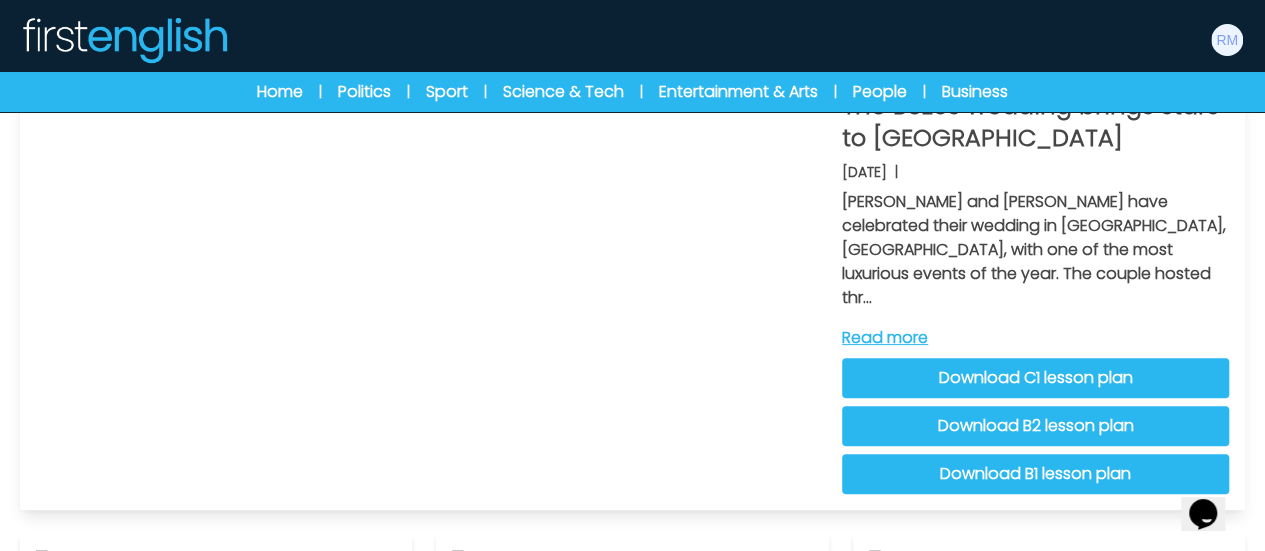 scroll, scrollTop: 100, scrollLeft: 0, axis: vertical 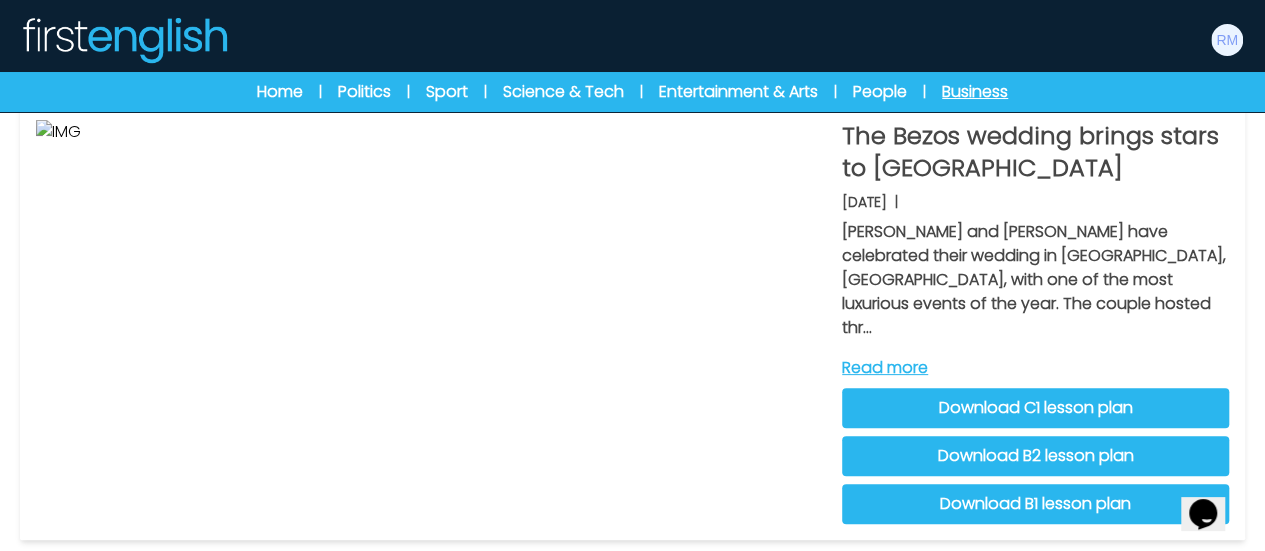 click on "Business" at bounding box center (975, 92) 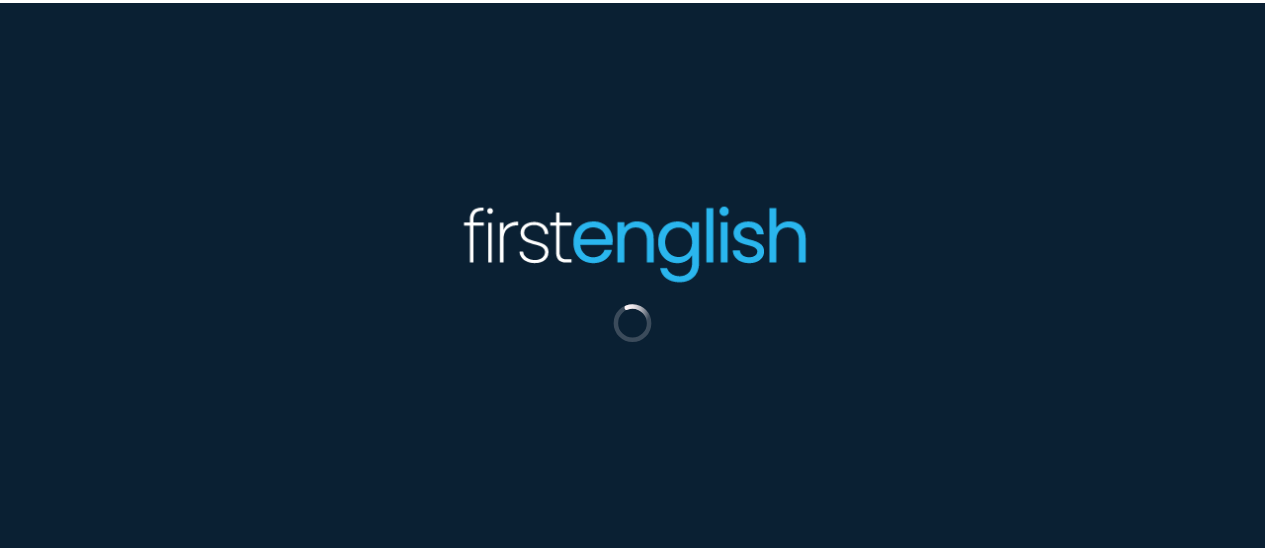 scroll, scrollTop: 0, scrollLeft: 0, axis: both 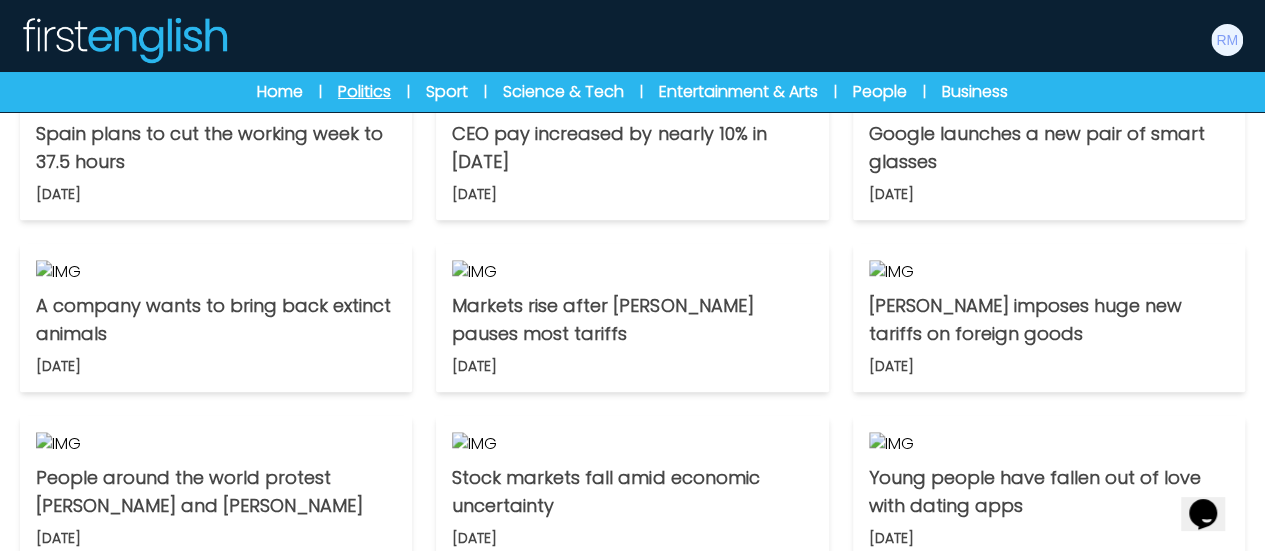 click on "Politics" at bounding box center (364, 92) 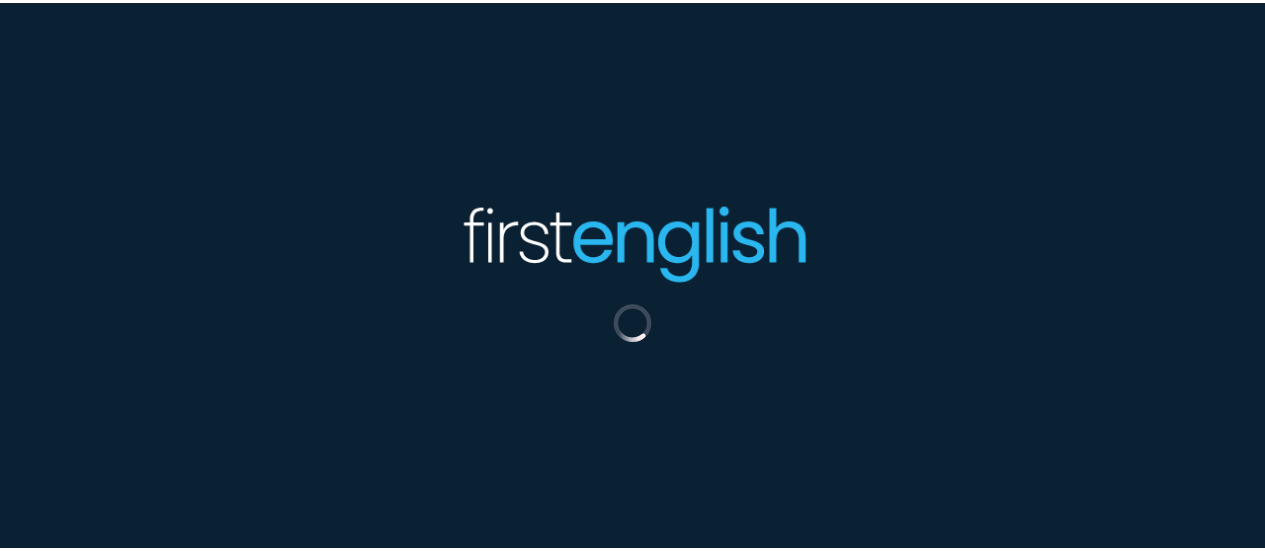scroll, scrollTop: 0, scrollLeft: 0, axis: both 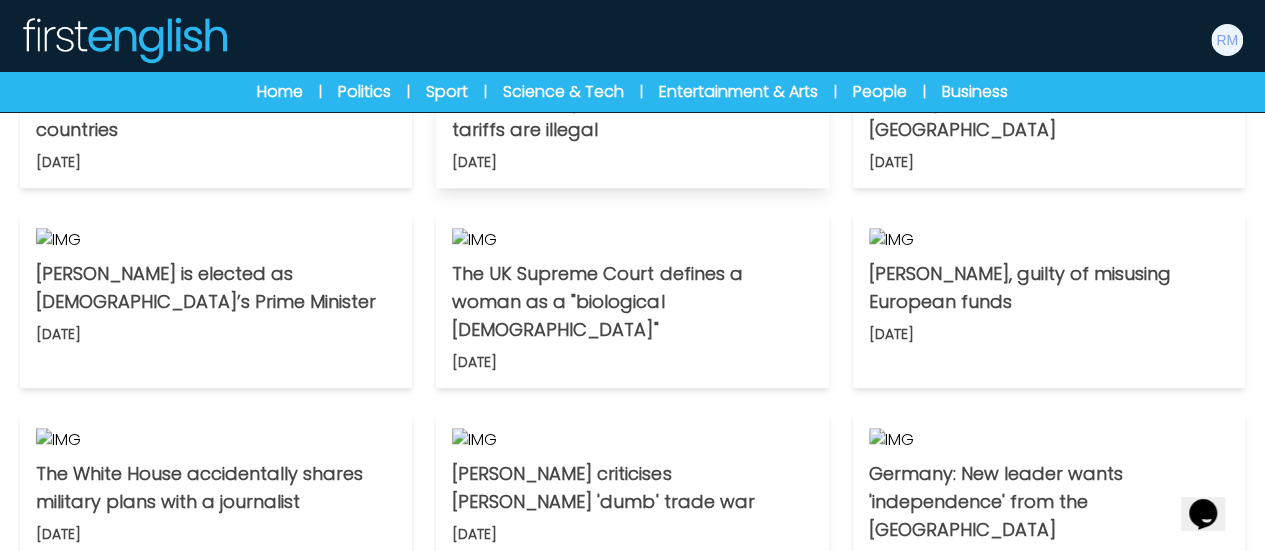 drag, startPoint x: 694, startPoint y: 468, endPoint x: 621, endPoint y: 339, distance: 148.22281 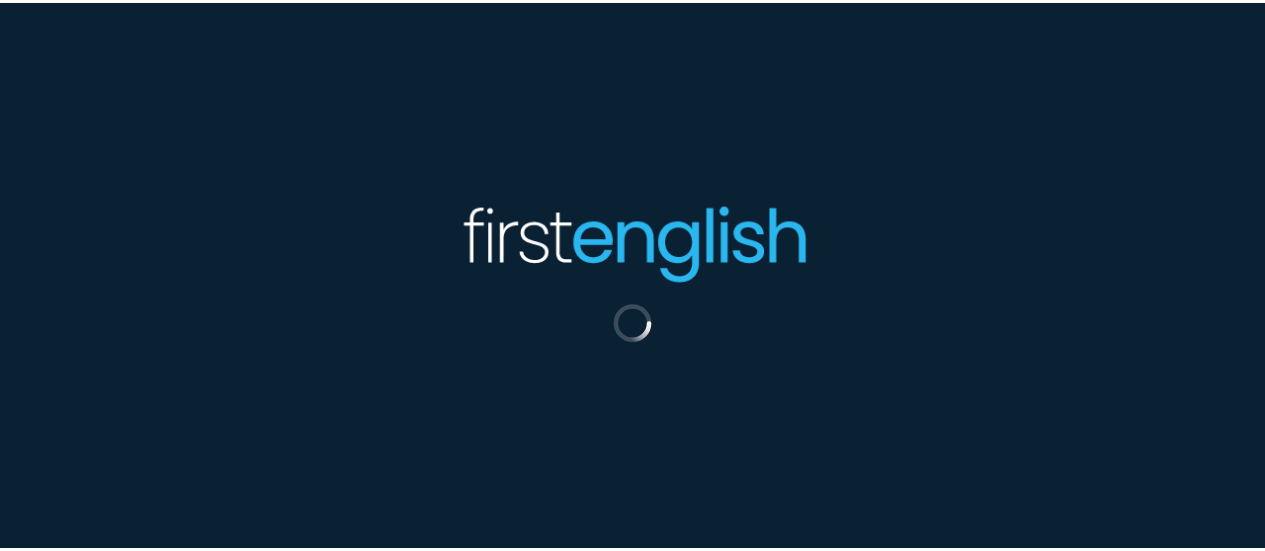 scroll, scrollTop: 0, scrollLeft: 0, axis: both 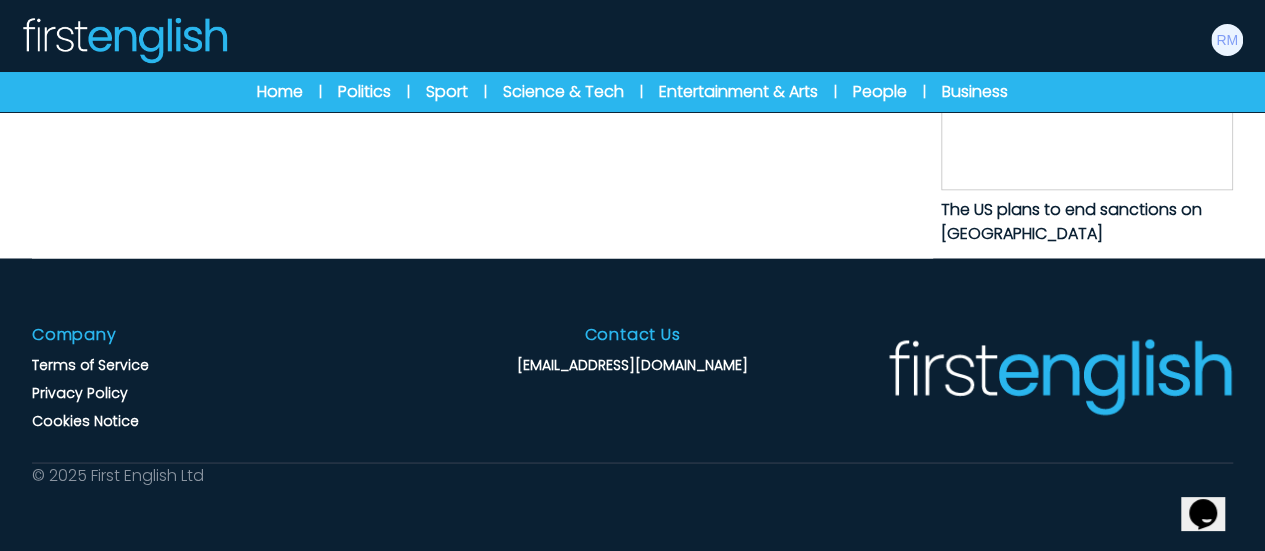 click on "Download Lesson Plans" at bounding box center (482, -431) 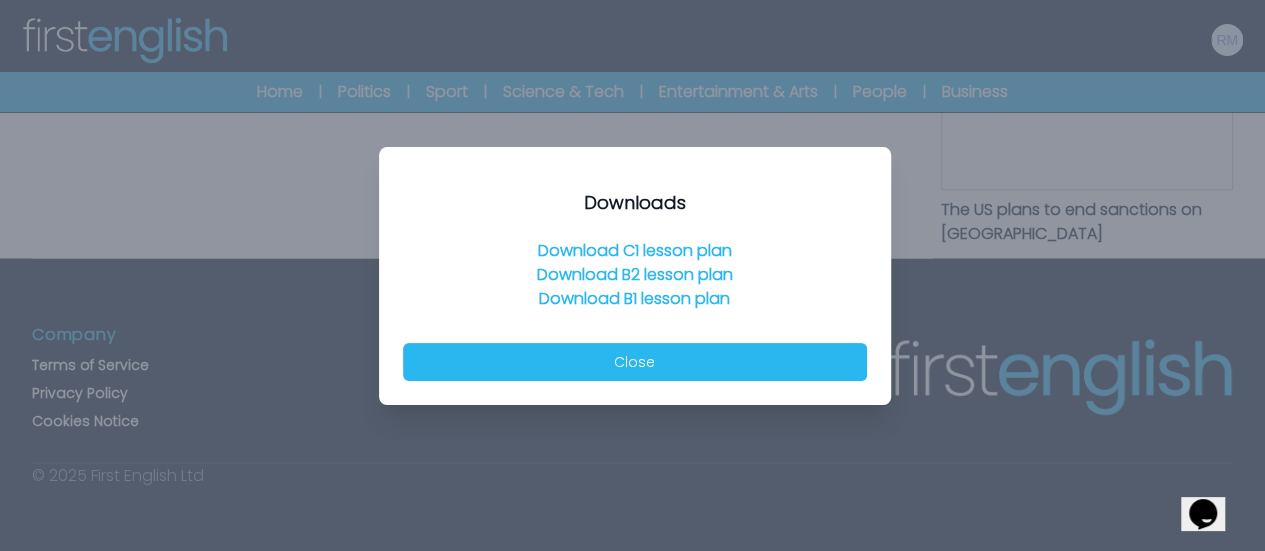 click on "Download B2 lesson plan" at bounding box center (635, 274) 